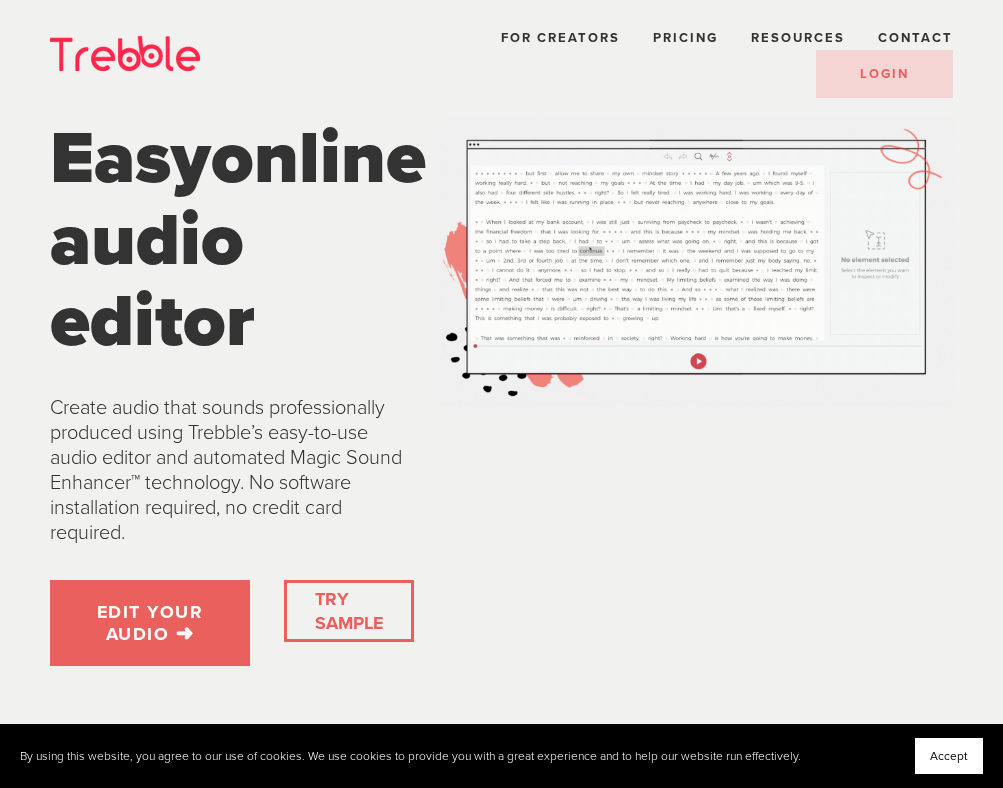 scroll, scrollTop: 0, scrollLeft: 0, axis: both 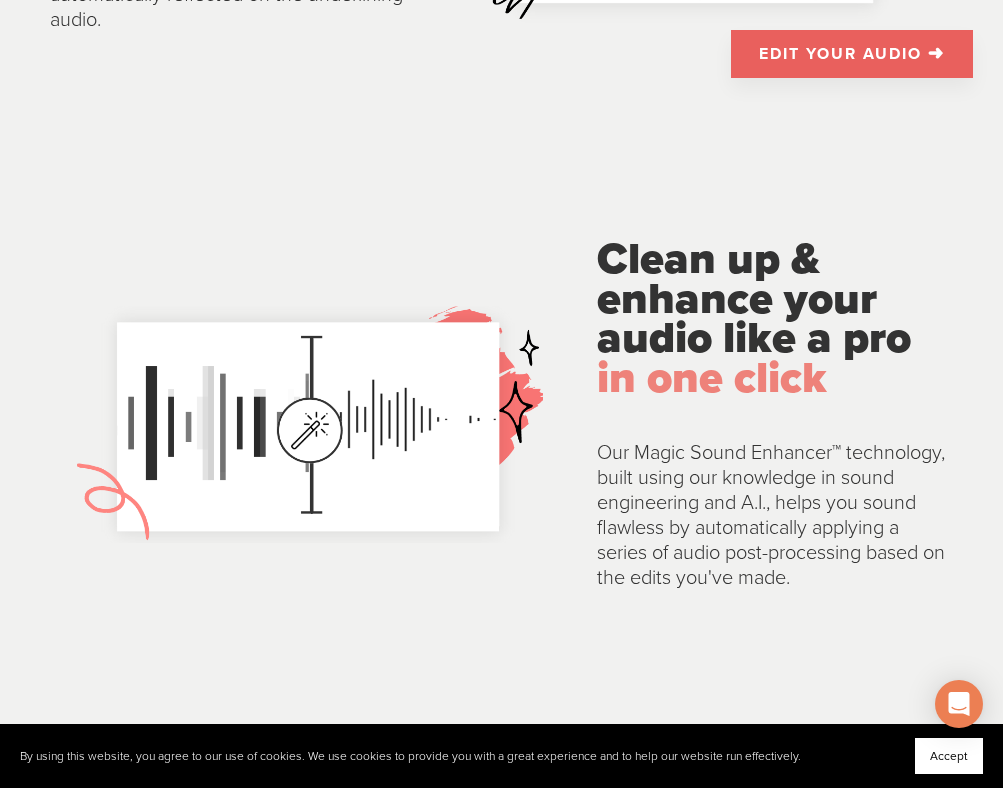 click on "EDIT YOUR AUDIO ➜" at bounding box center [852, 54] 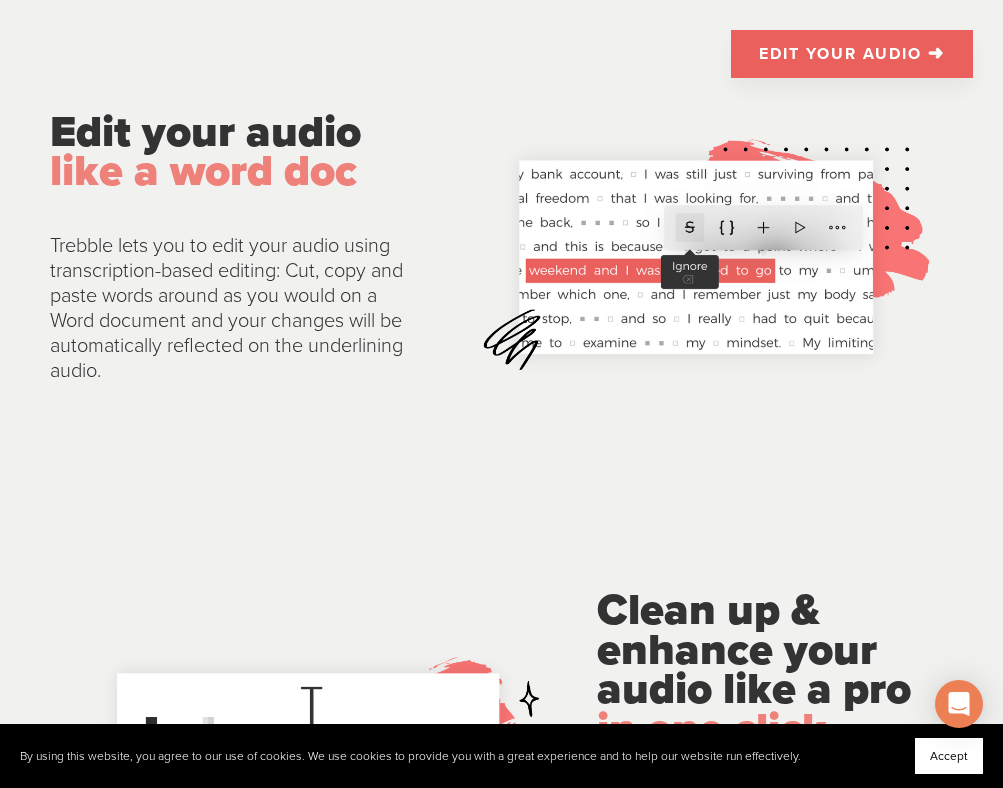 scroll, scrollTop: 2379, scrollLeft: 0, axis: vertical 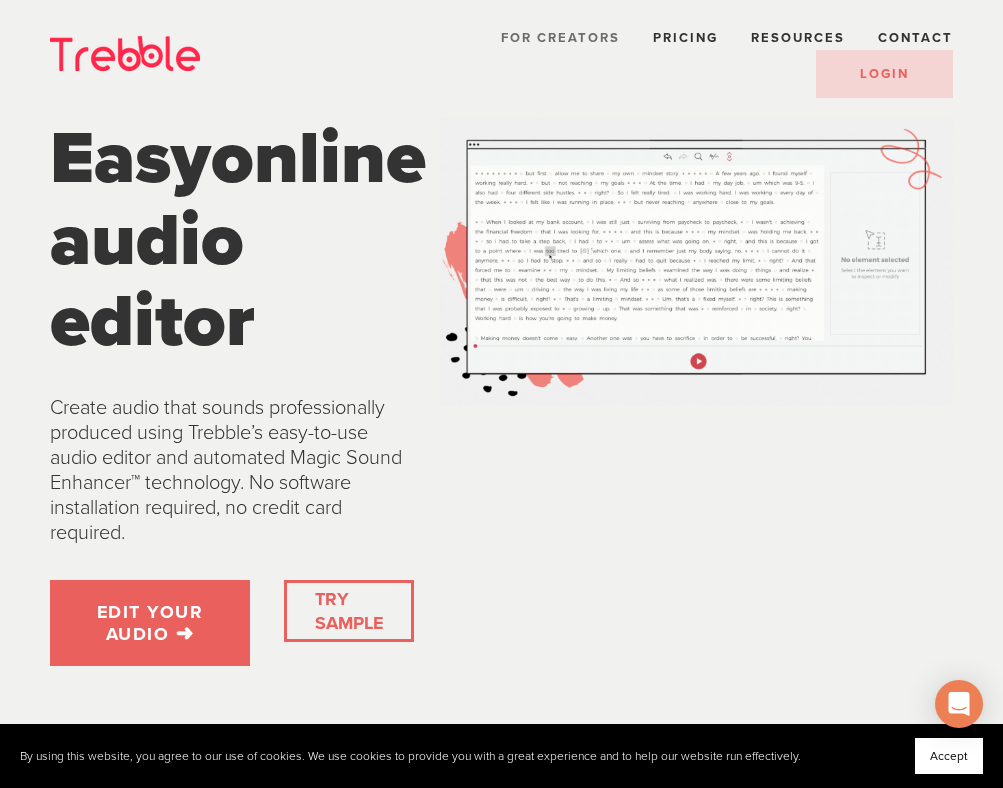 click on "For Creators" at bounding box center [560, 38] 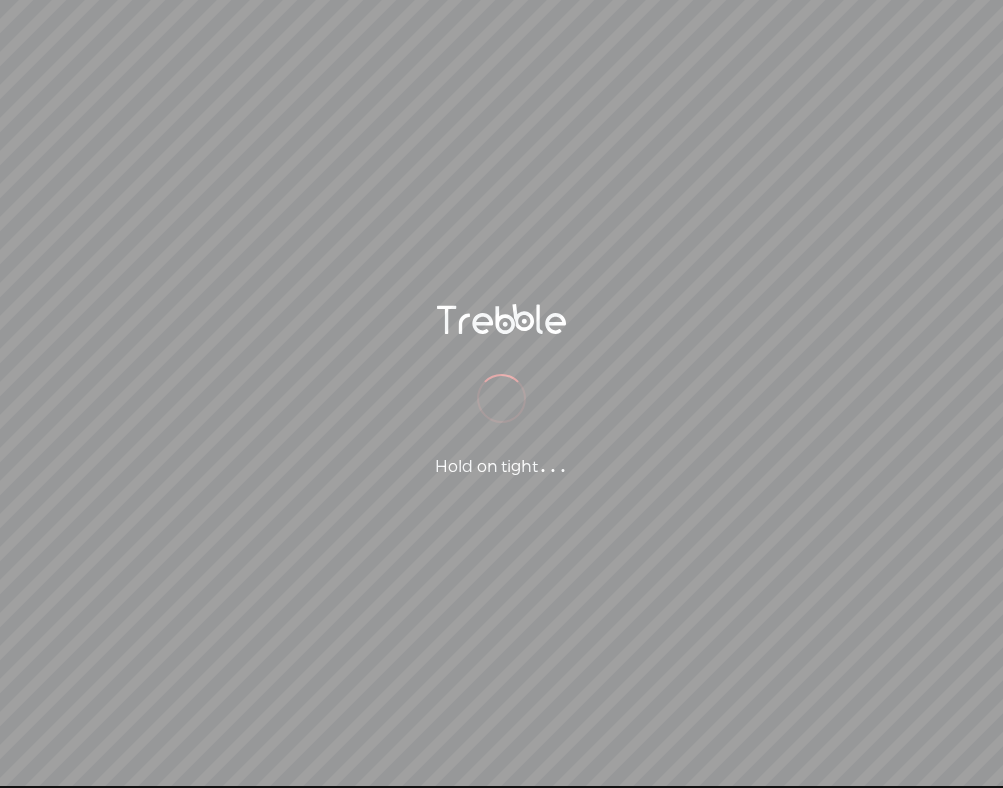 scroll, scrollTop: 0, scrollLeft: 0, axis: both 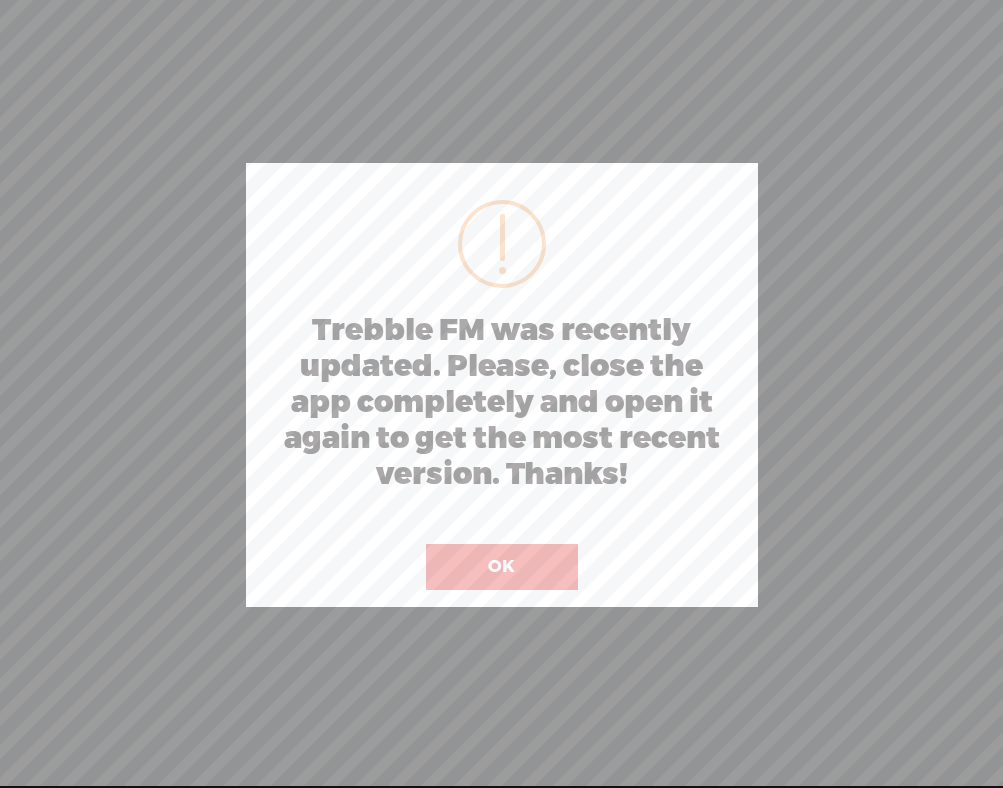click on "OK" at bounding box center (502, 567) 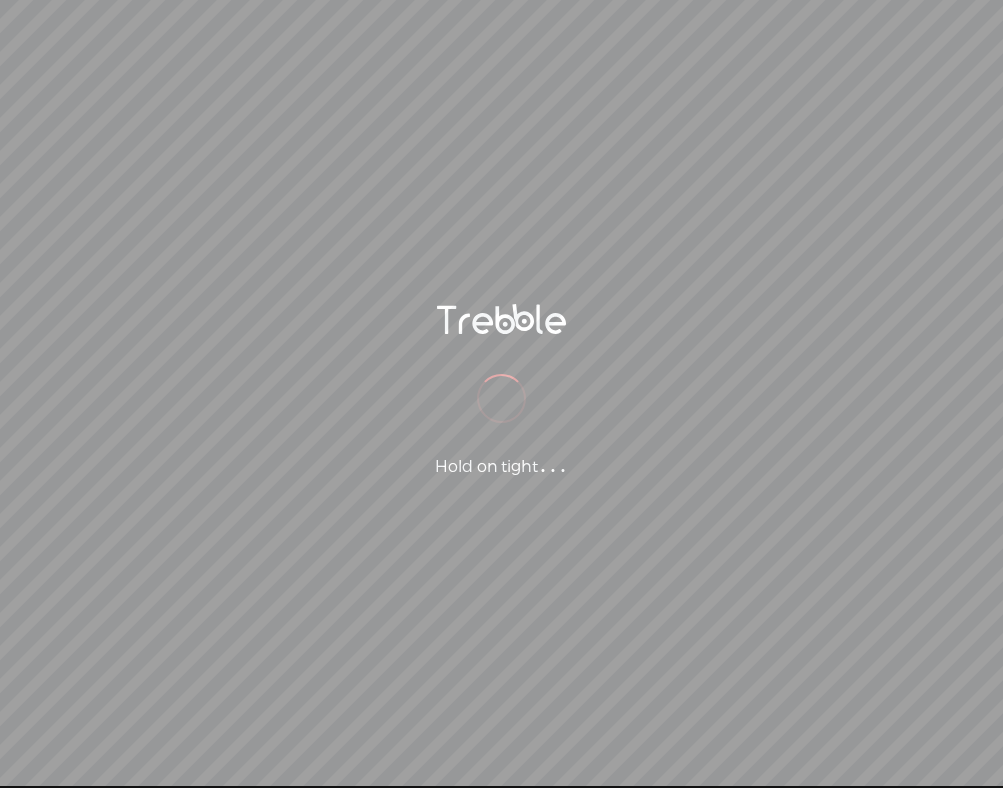 scroll, scrollTop: 0, scrollLeft: 0, axis: both 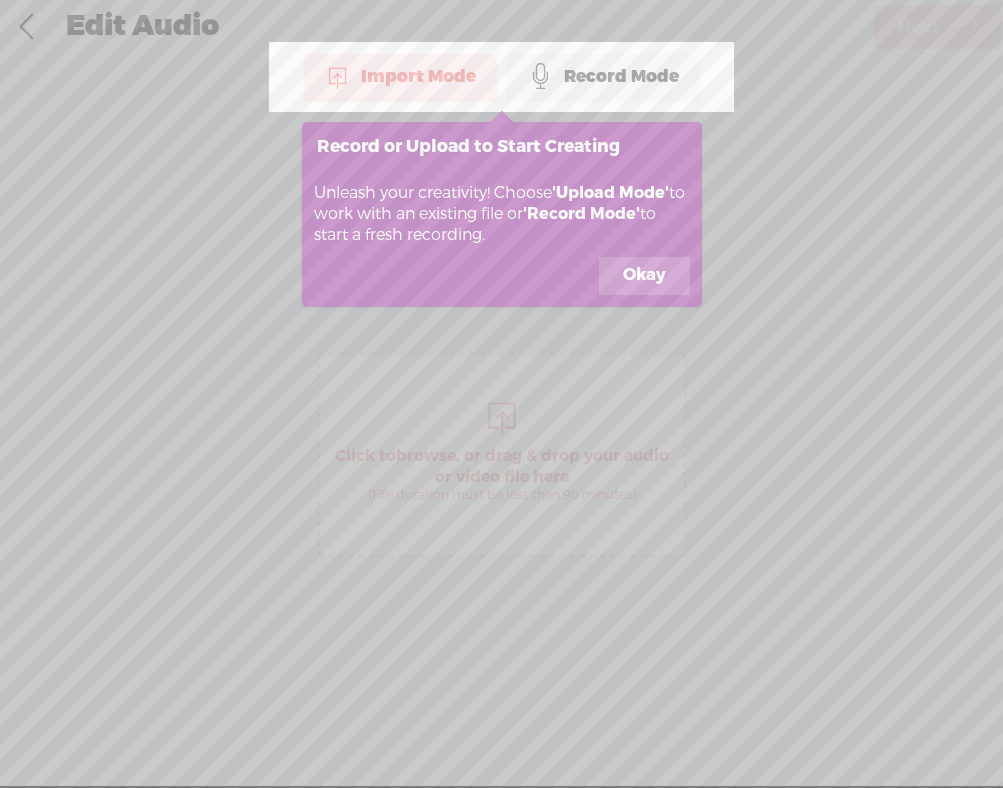 click on "Okay" at bounding box center [644, 276] 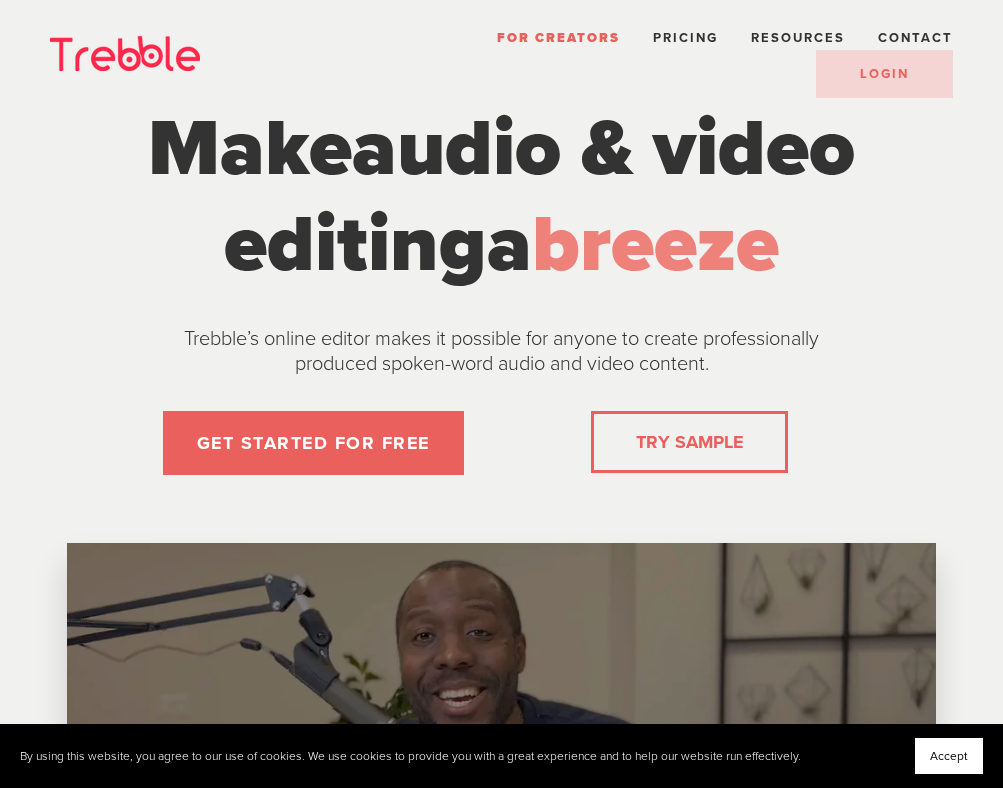 scroll, scrollTop: 0, scrollLeft: 0, axis: both 